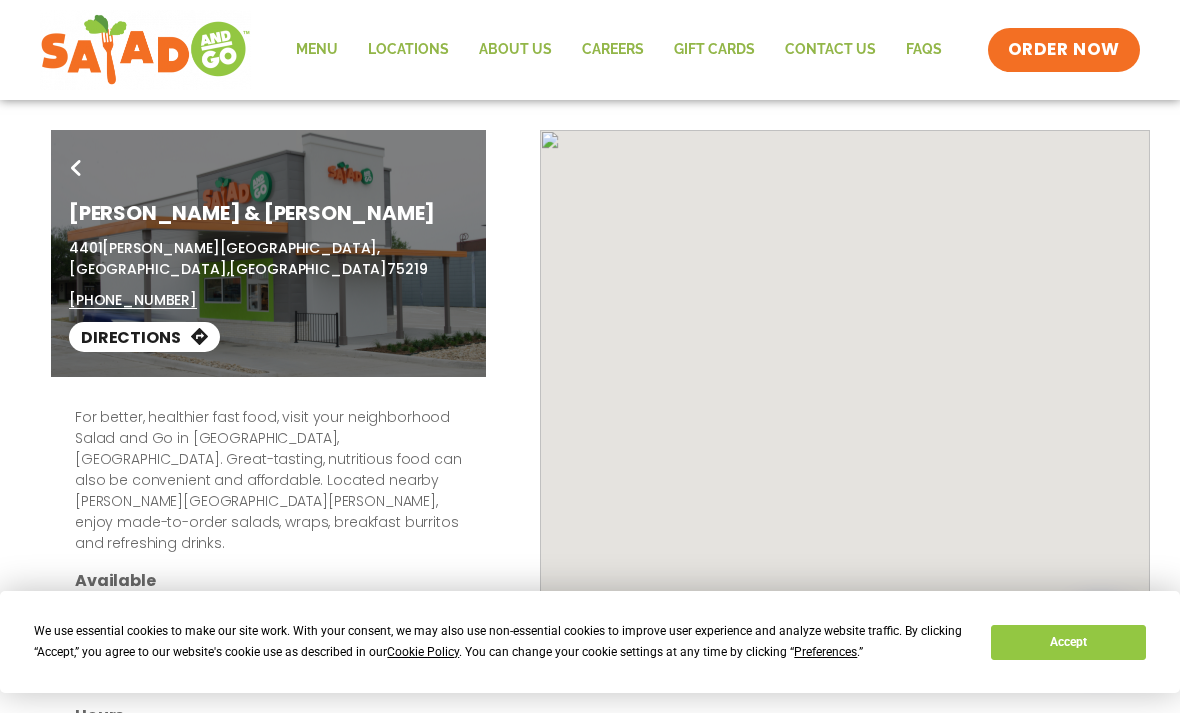 scroll, scrollTop: 0, scrollLeft: 0, axis: both 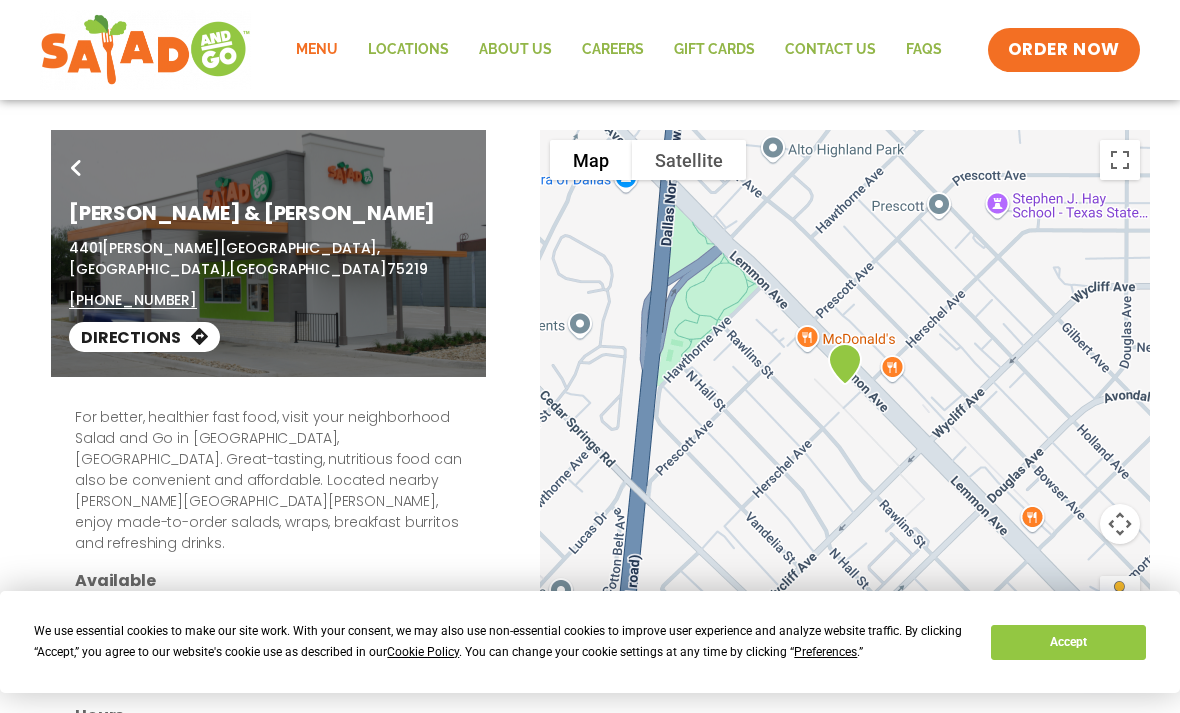 click on "Menu" 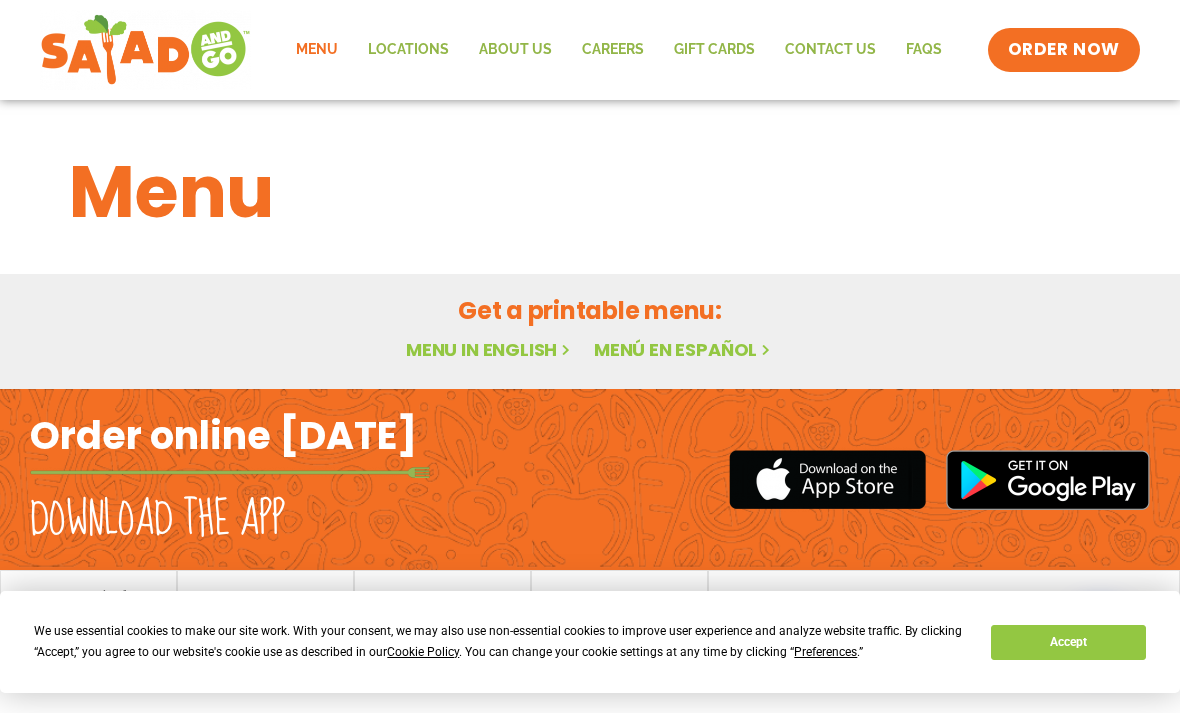scroll, scrollTop: 0, scrollLeft: 0, axis: both 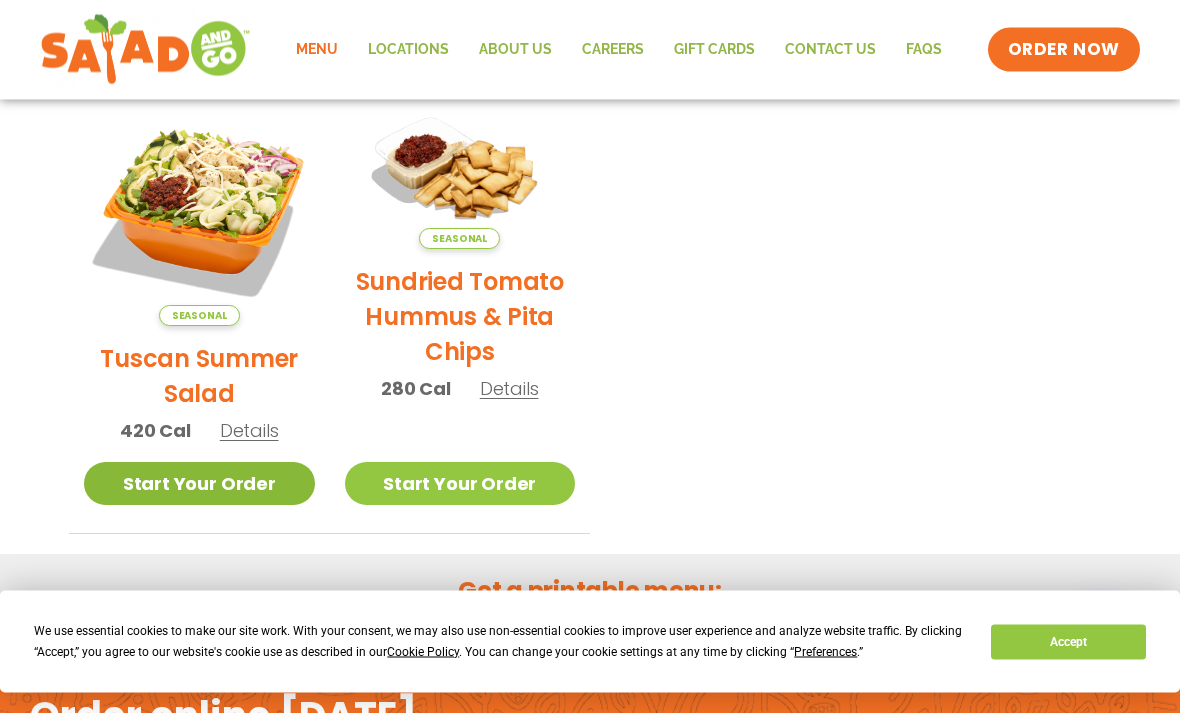 click on "Start Your Order" at bounding box center (199, 484) 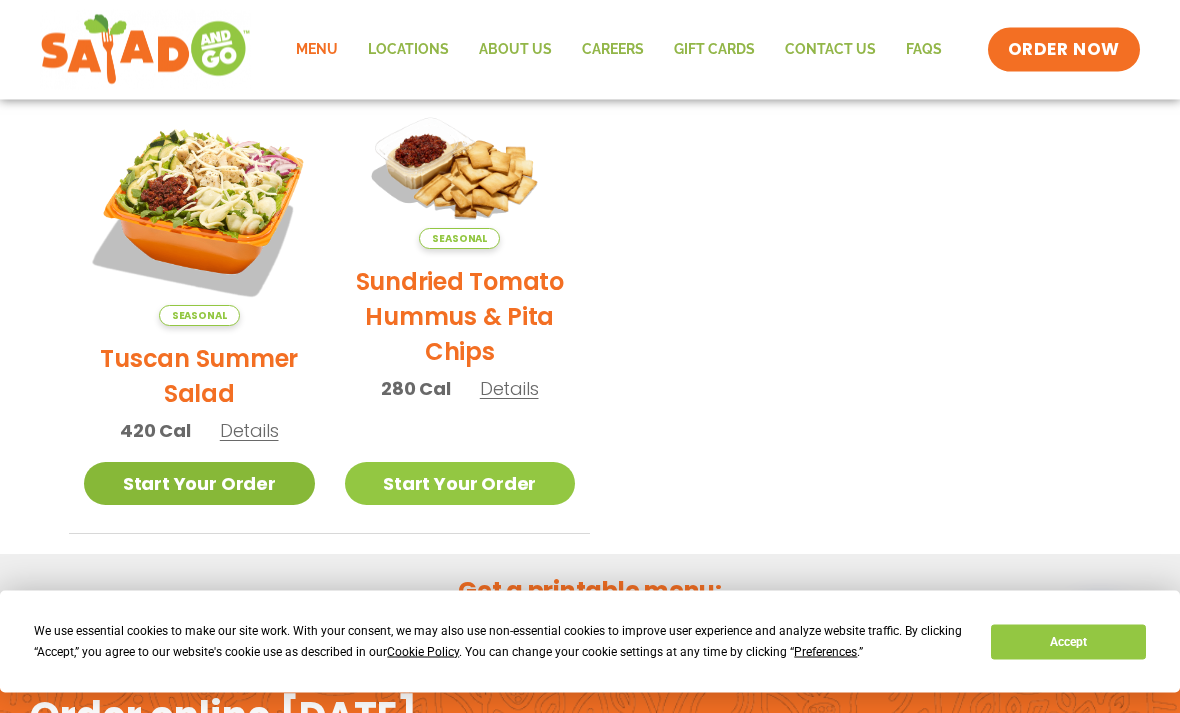 scroll, scrollTop: 534, scrollLeft: 0, axis: vertical 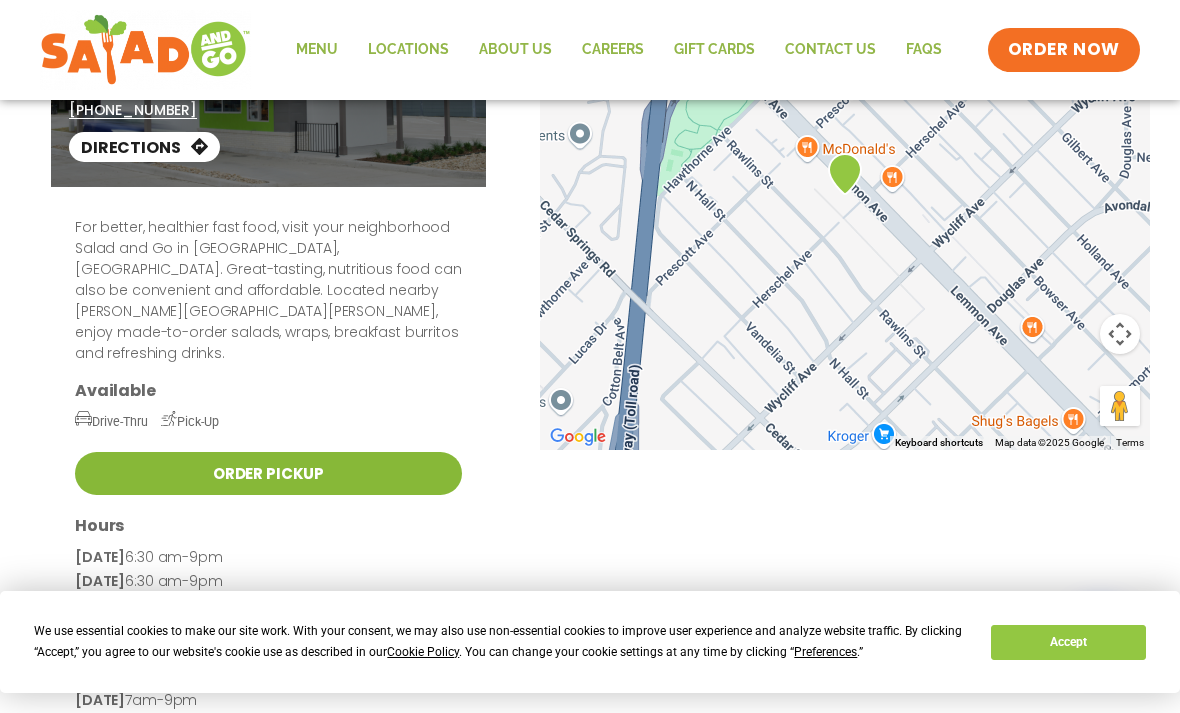 click on "Order Pickup" at bounding box center (268, 473) 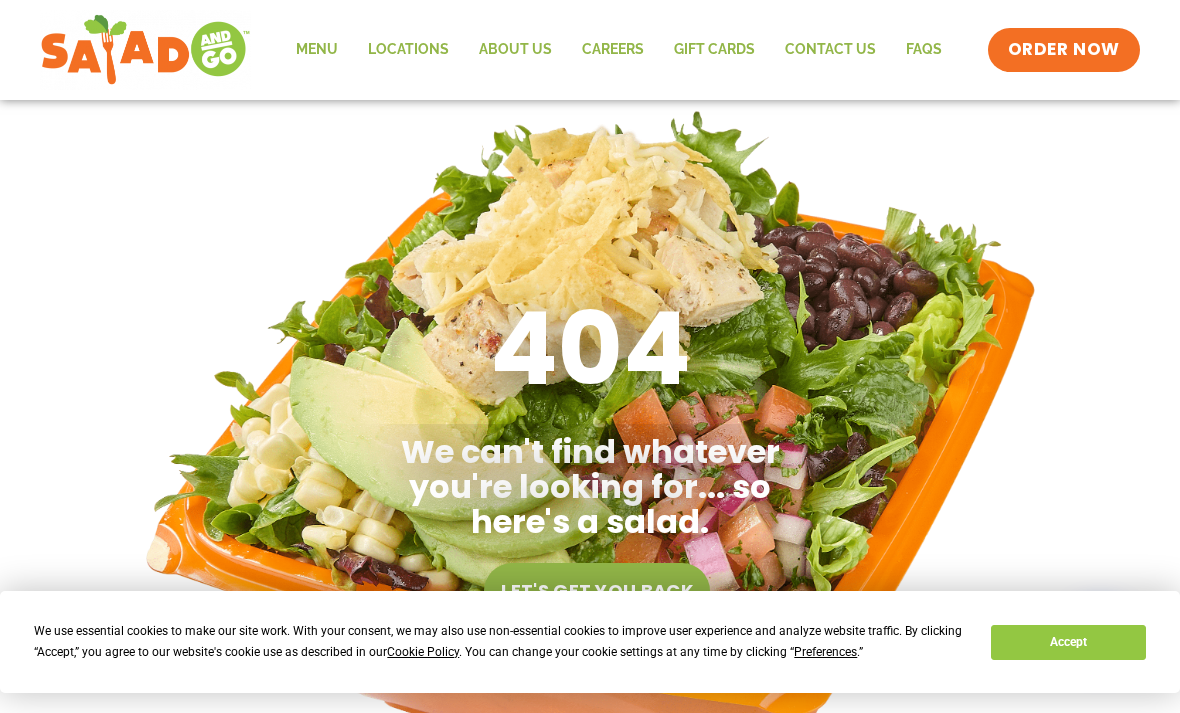 scroll, scrollTop: 0, scrollLeft: 0, axis: both 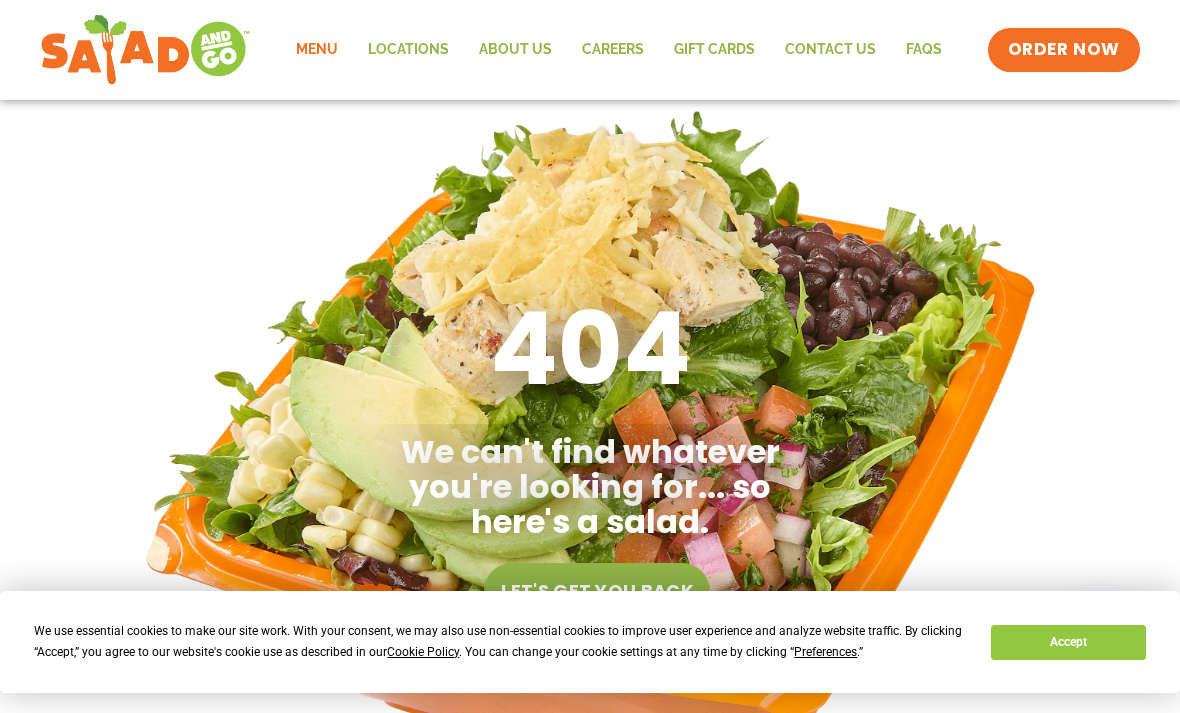 click on "Menu" 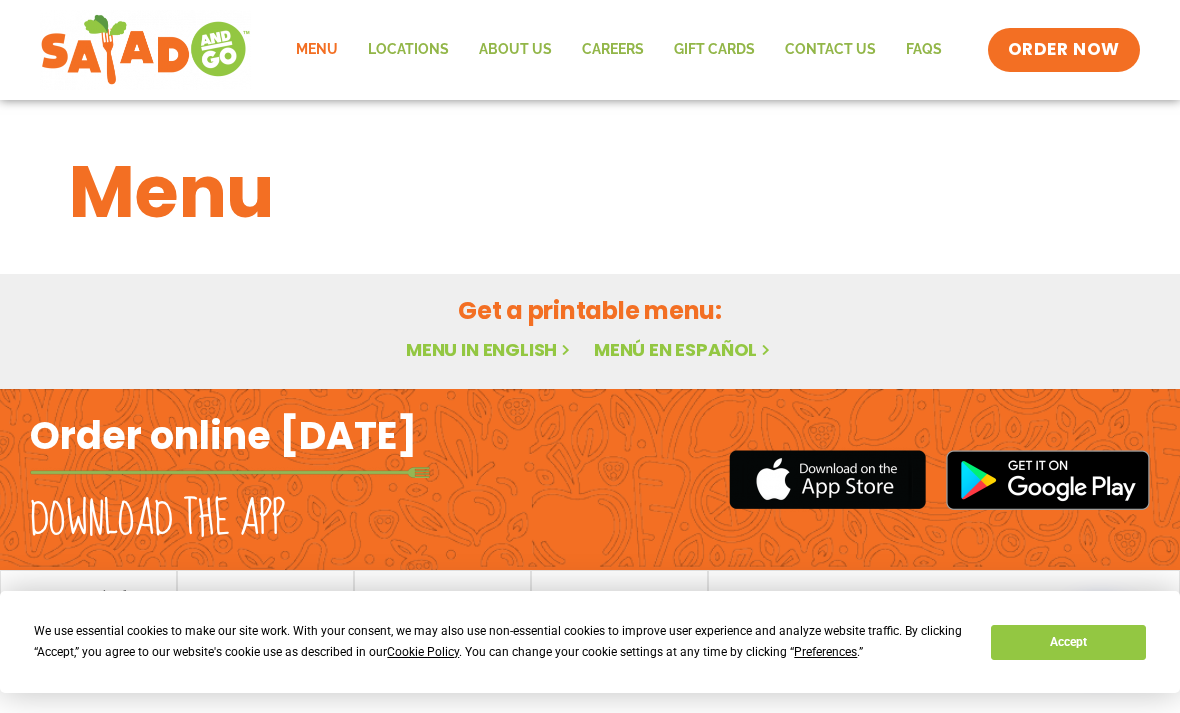 scroll, scrollTop: 0, scrollLeft: 0, axis: both 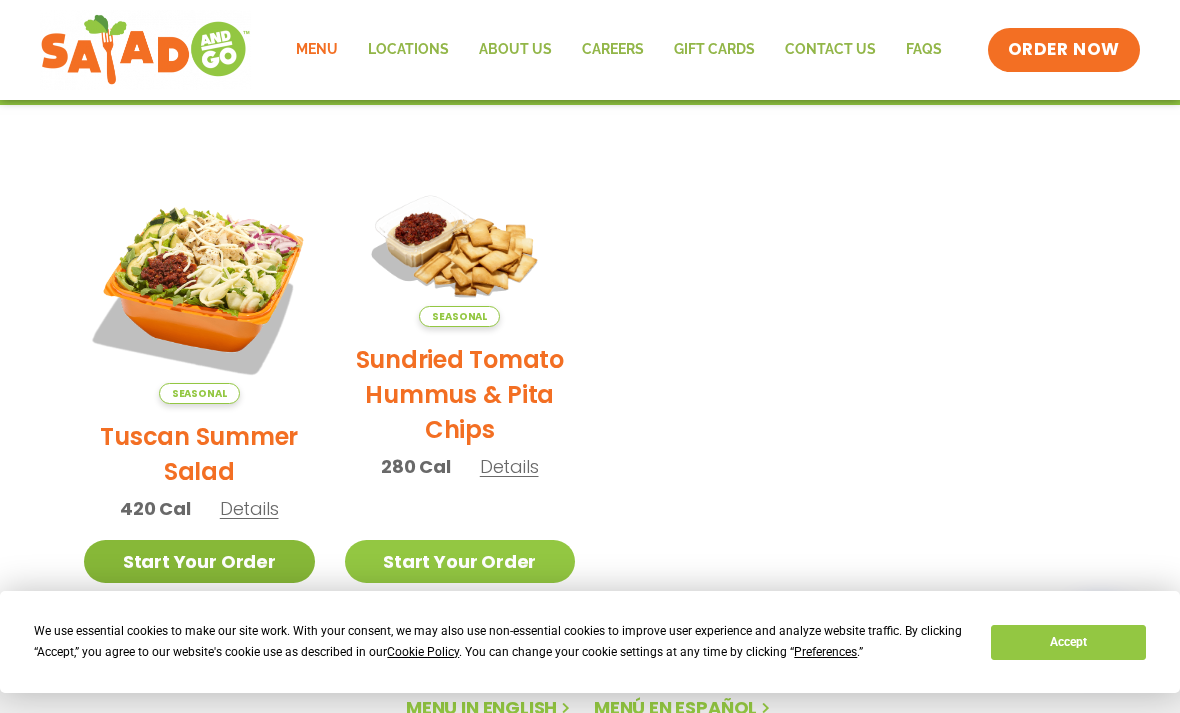 click on "Start Your Order" at bounding box center [199, 561] 